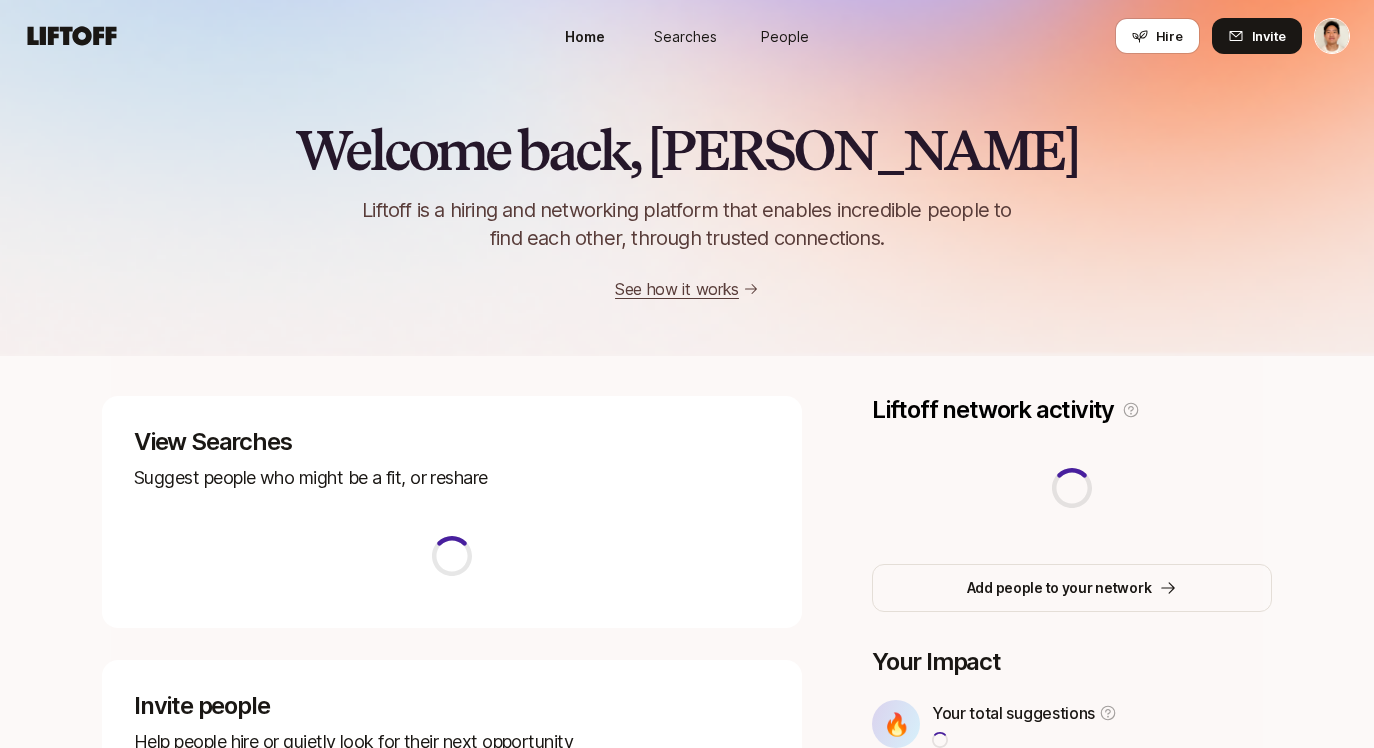 scroll, scrollTop: 0, scrollLeft: 0, axis: both 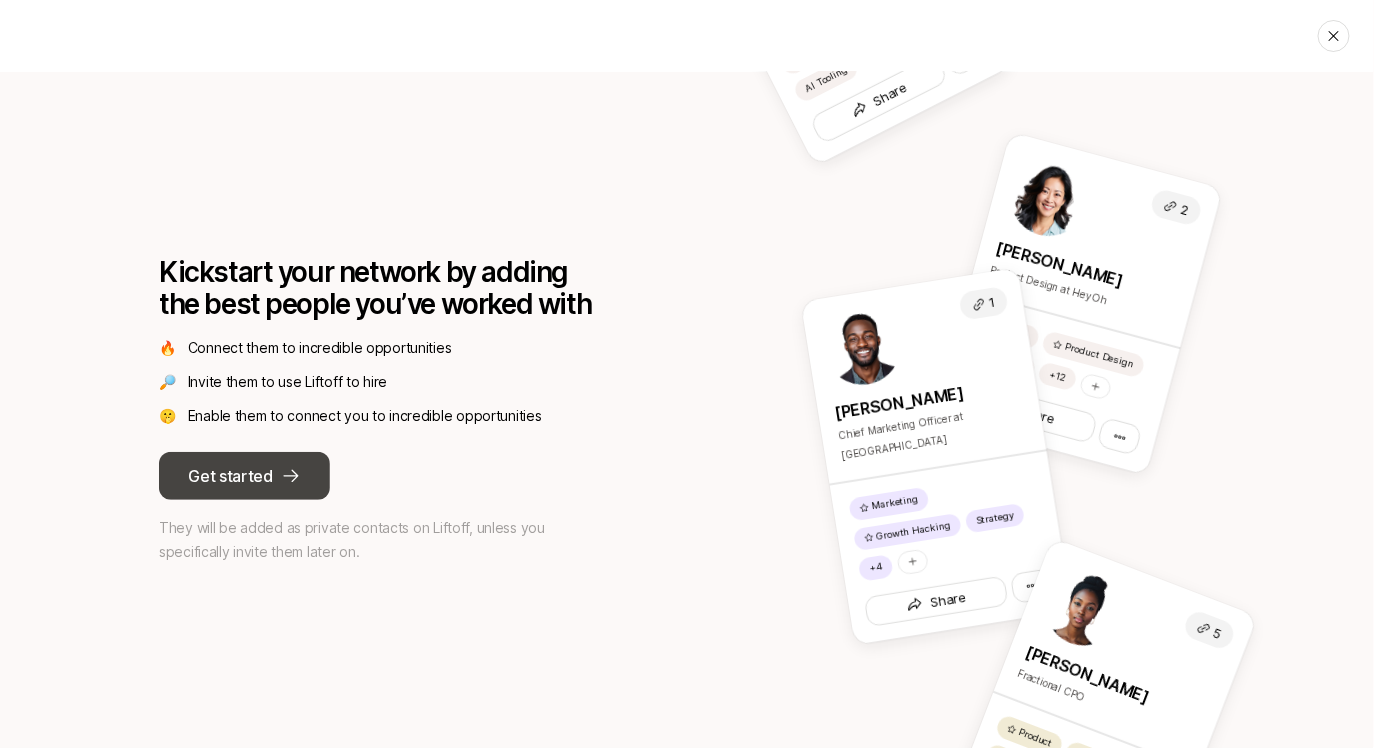click on "Get started" at bounding box center [230, 476] 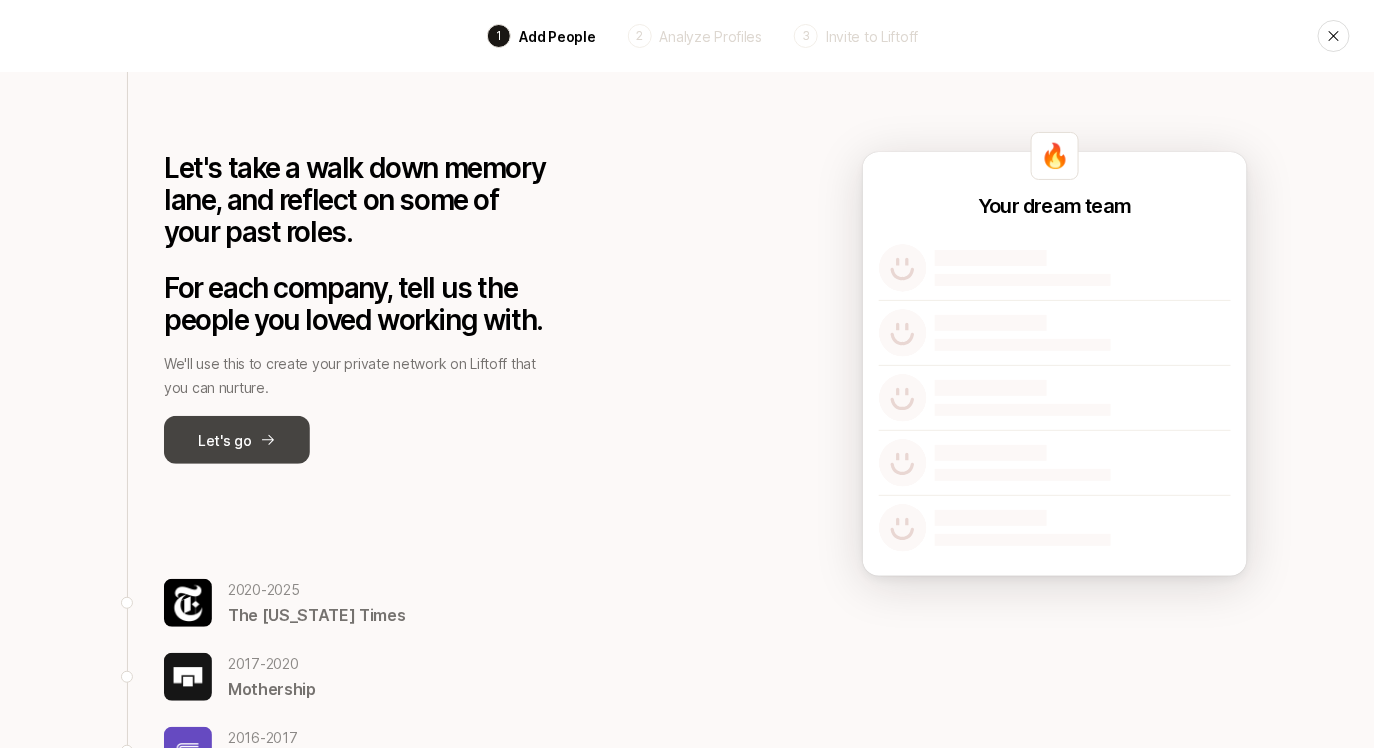 click on "Let's go" at bounding box center [237, 440] 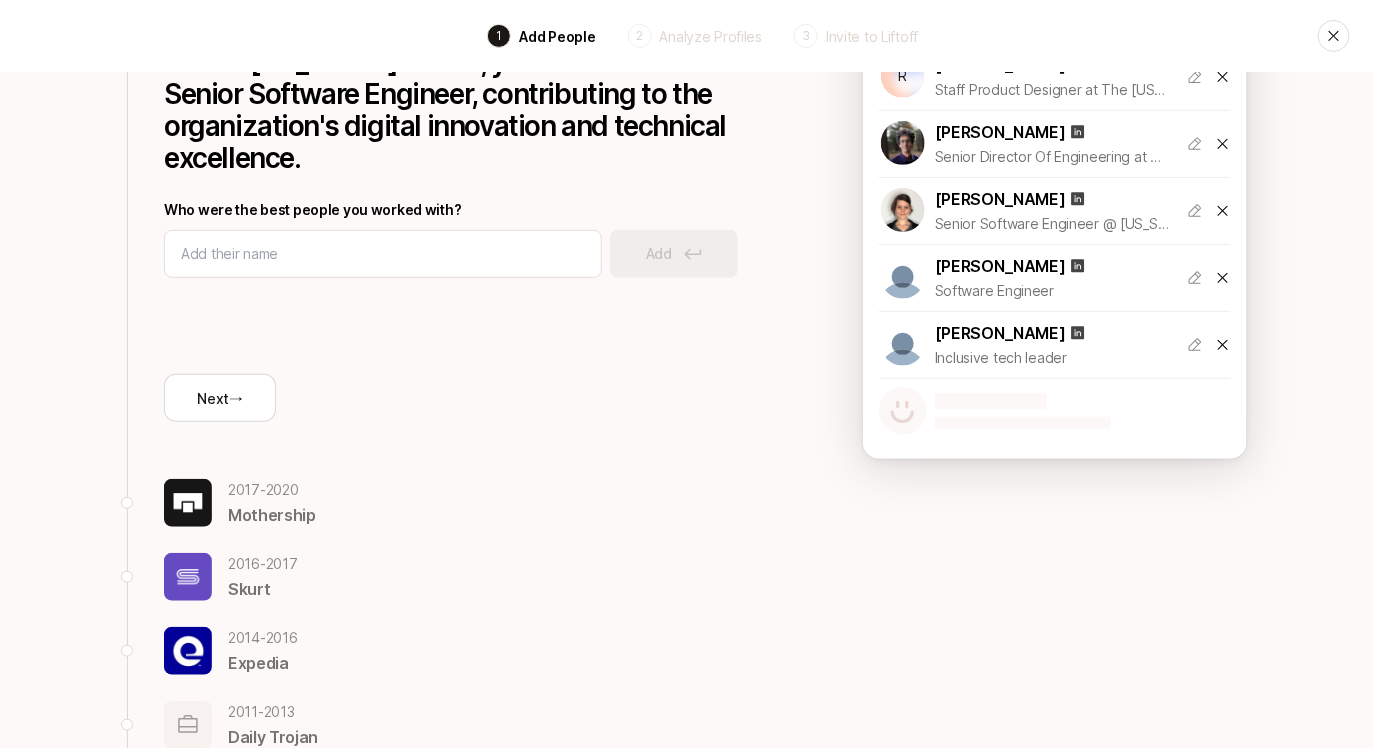scroll, scrollTop: 228, scrollLeft: 0, axis: vertical 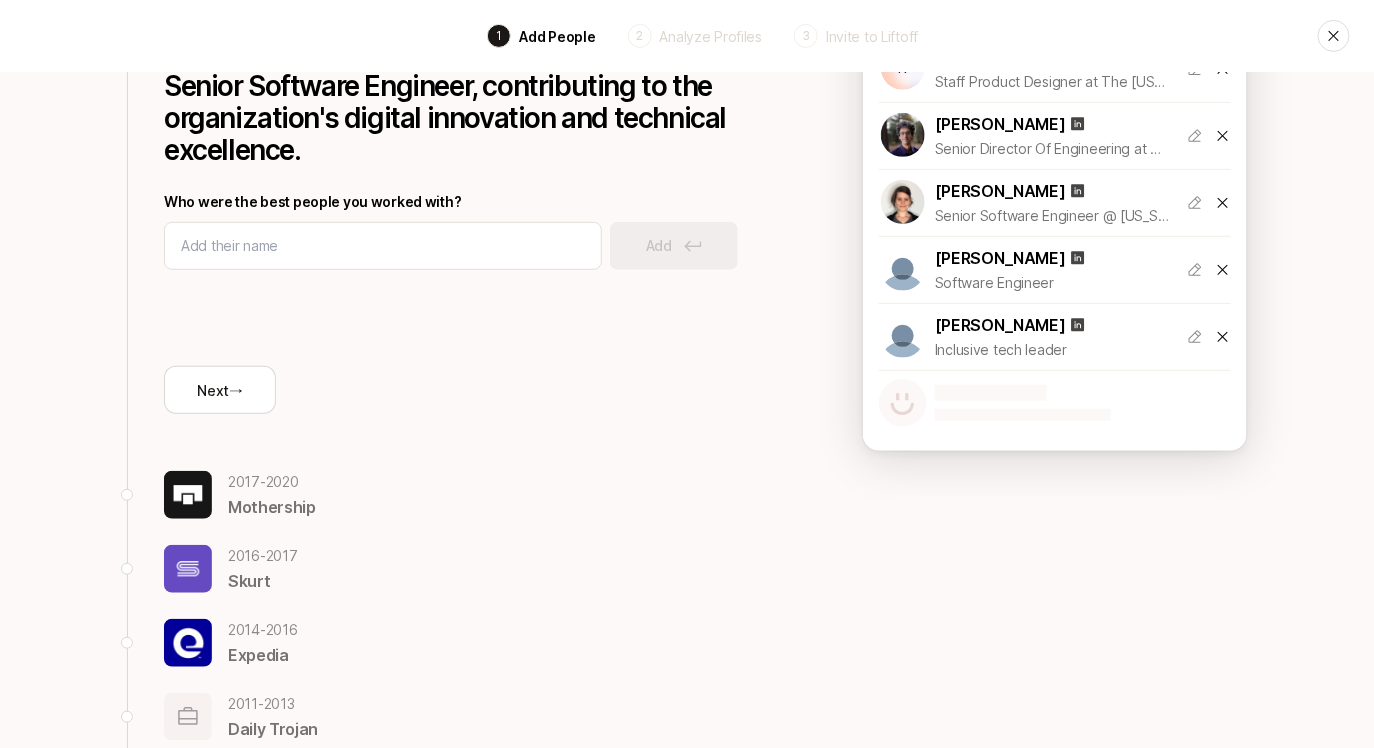 click on "Analyze Profiles" at bounding box center [711, 36] 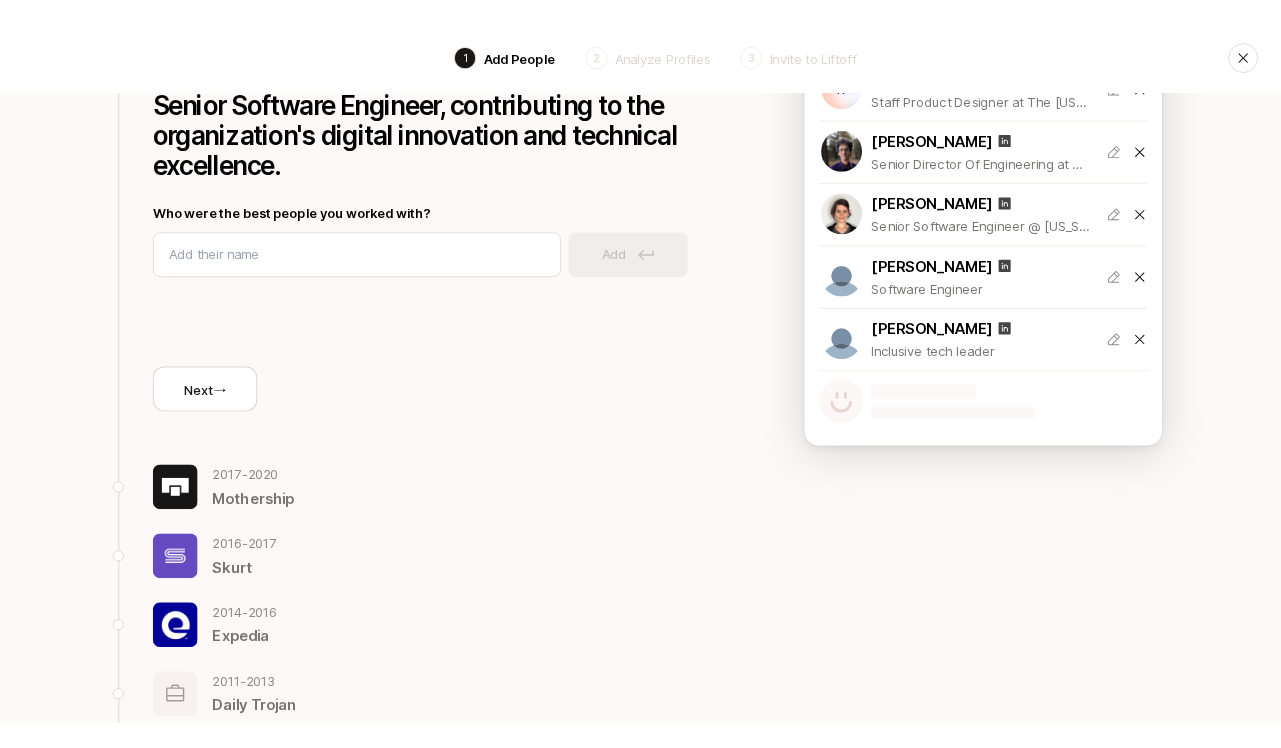 scroll, scrollTop: 0, scrollLeft: 0, axis: both 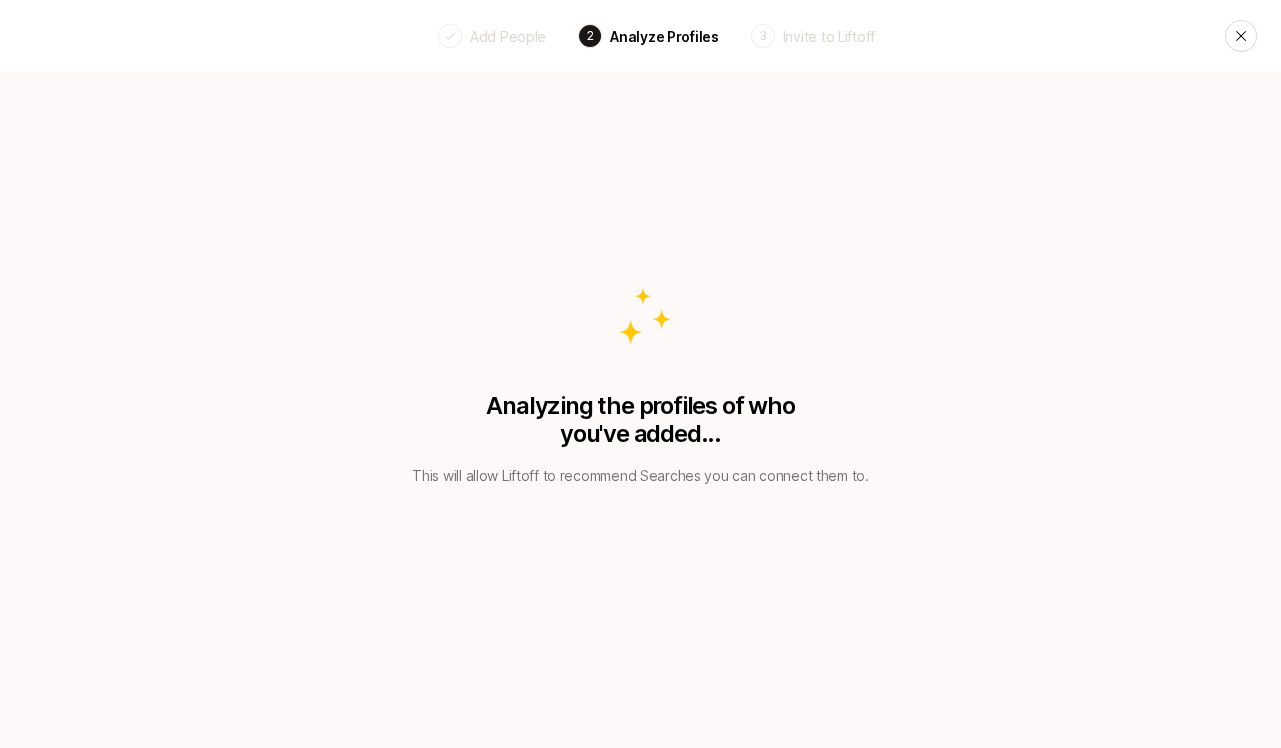 click on "Back Add People 2 Analyze Profiles 3 Invite to Liftoff Analyzing the profiles of who you've added... This will allow Liftoff to recommend Searches you can connect them to." at bounding box center [640, 374] 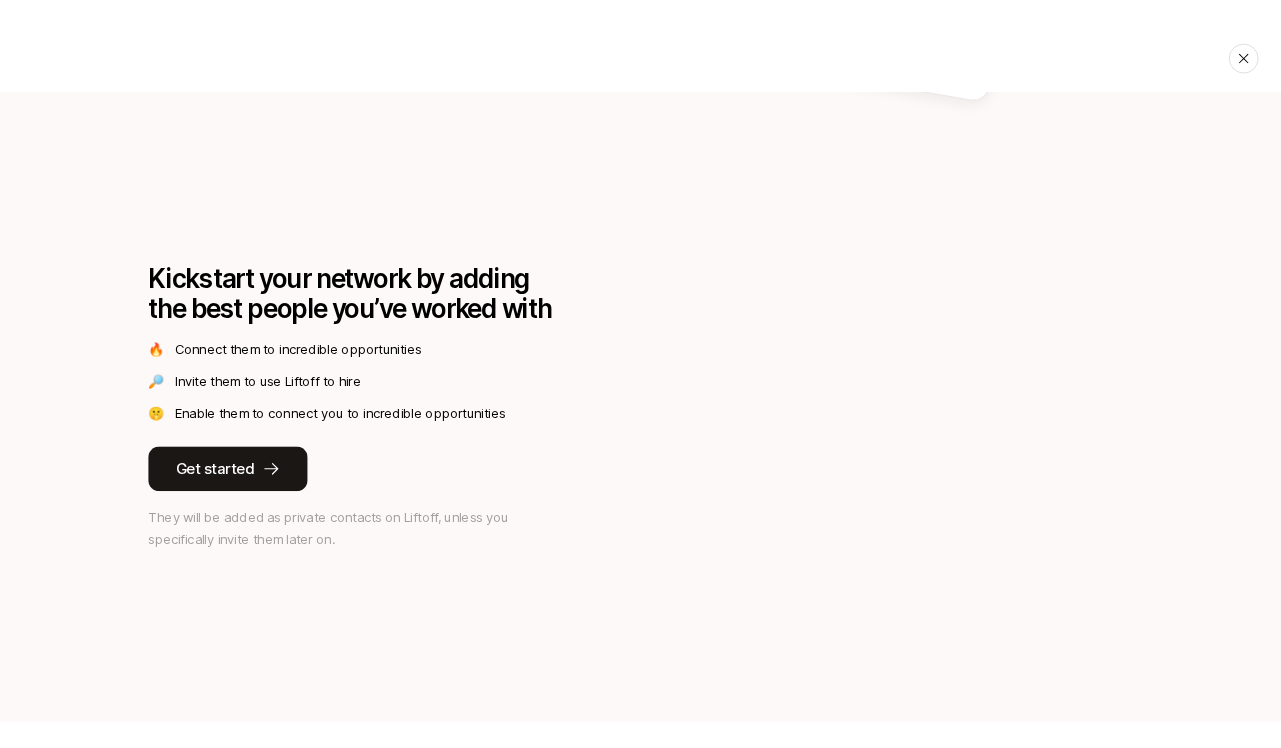 scroll, scrollTop: 0, scrollLeft: 0, axis: both 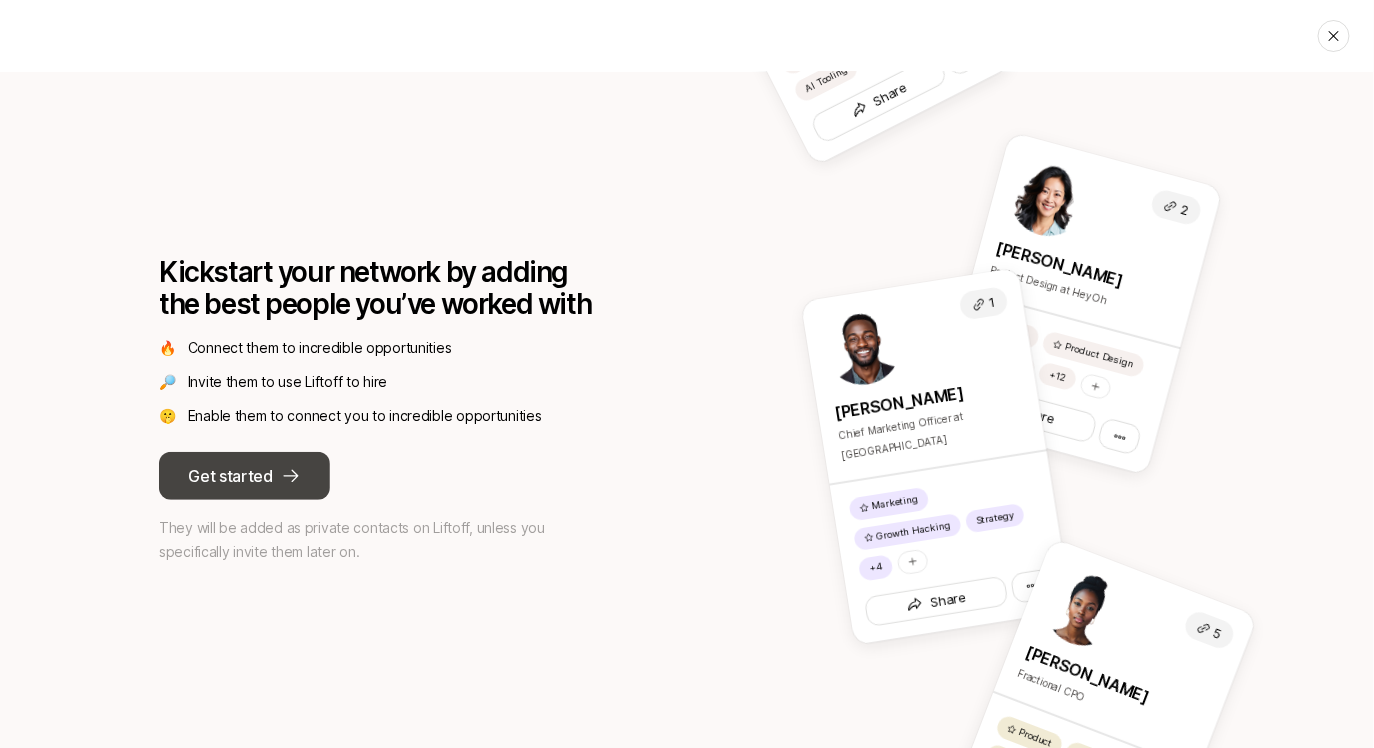 click on "Get started" at bounding box center (244, 476) 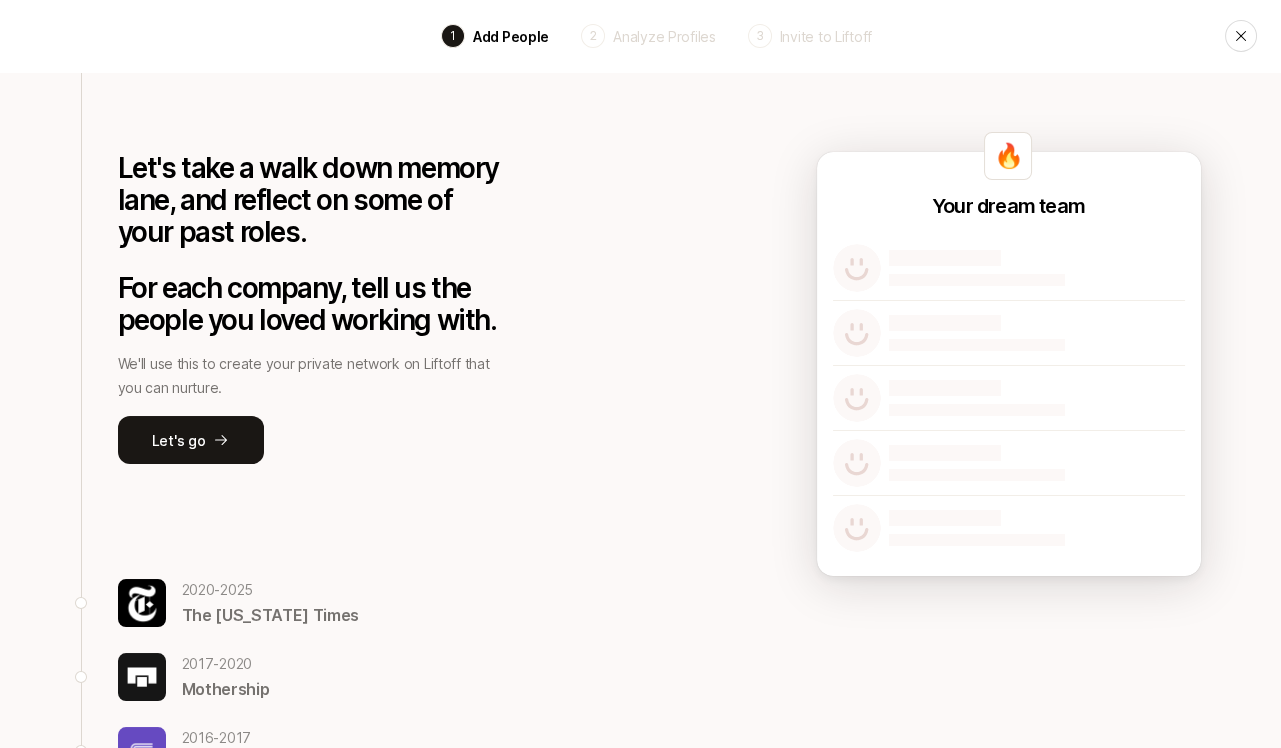 click on "Let's take a walk down memory lane, and reflect on some of your past roles. For each company, tell us the people you loved working with. We'll use this to create your private network on Liftoff that you can nurture. Let's go 2020  -  2025 The New York Times 2017  -  2020 Mothership 2016  -  2017 Skurt 2014  -  2016 Expedia 2011  -  2013 Daily Trojan 2011  -  2013 KXSC Los Angeles Radio Other 🔥 Your dream team" at bounding box center (641, 591) 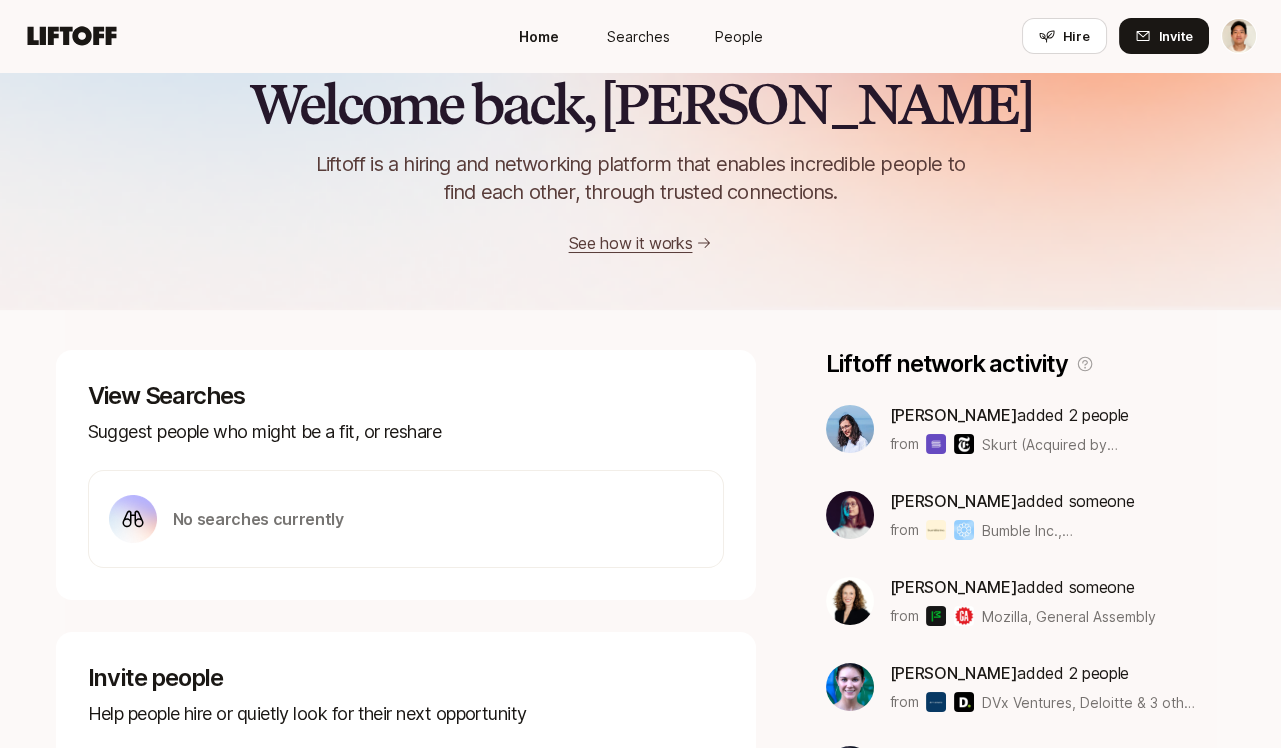 scroll, scrollTop: 0, scrollLeft: 0, axis: both 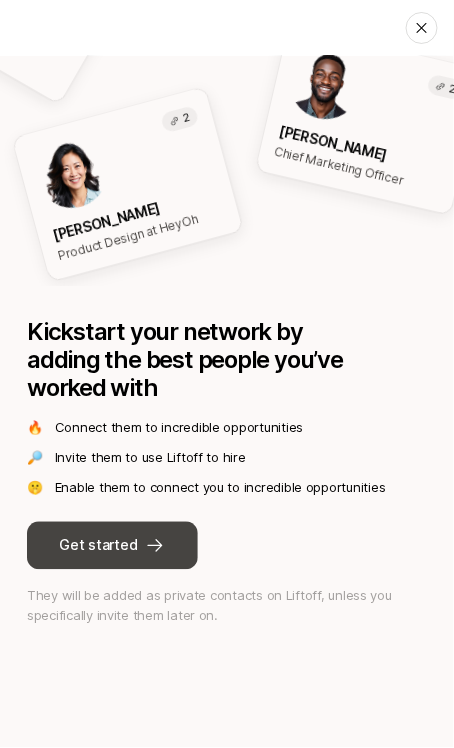 click on "Get started" at bounding box center [112, 546] 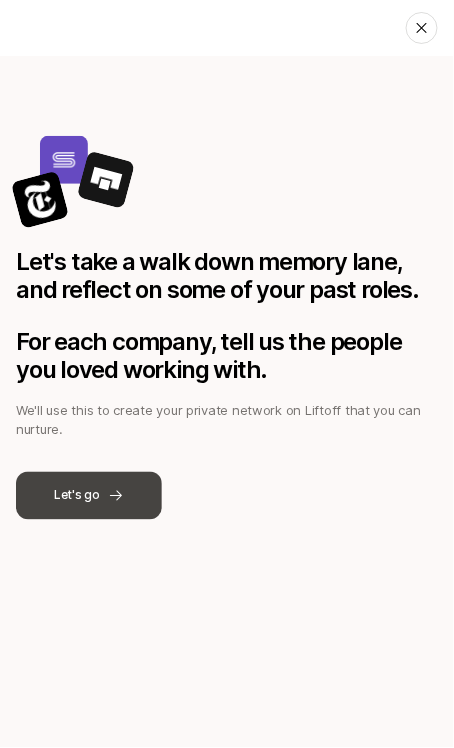 click on "Let's go" at bounding box center (89, 496) 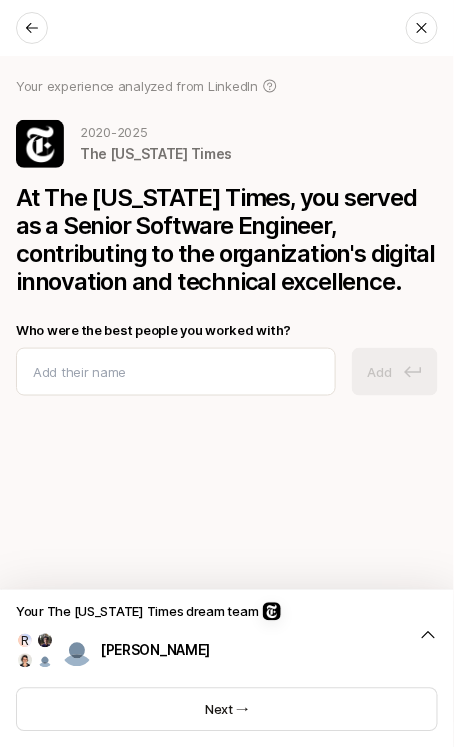 click on "Your The [US_STATE] Times dream team R [PERSON_NAME]" at bounding box center [217, 636] 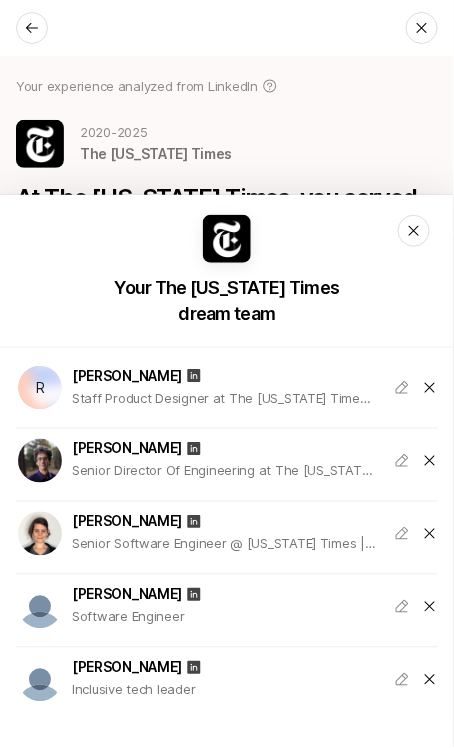 click 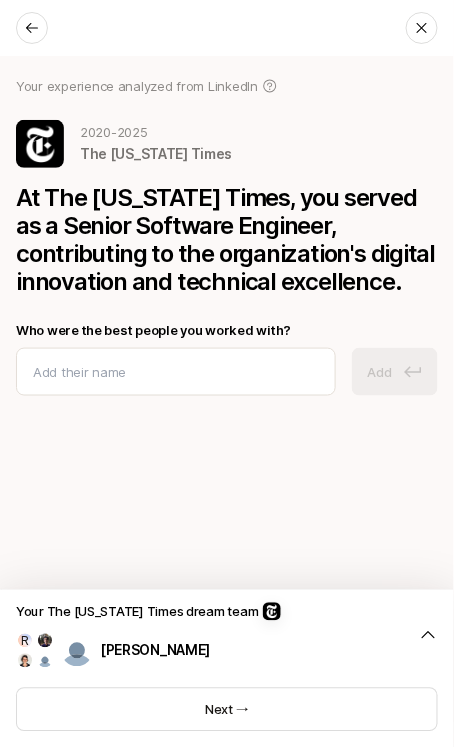click on "Your experience analyzed from LinkedIn" at bounding box center [137, 86] 